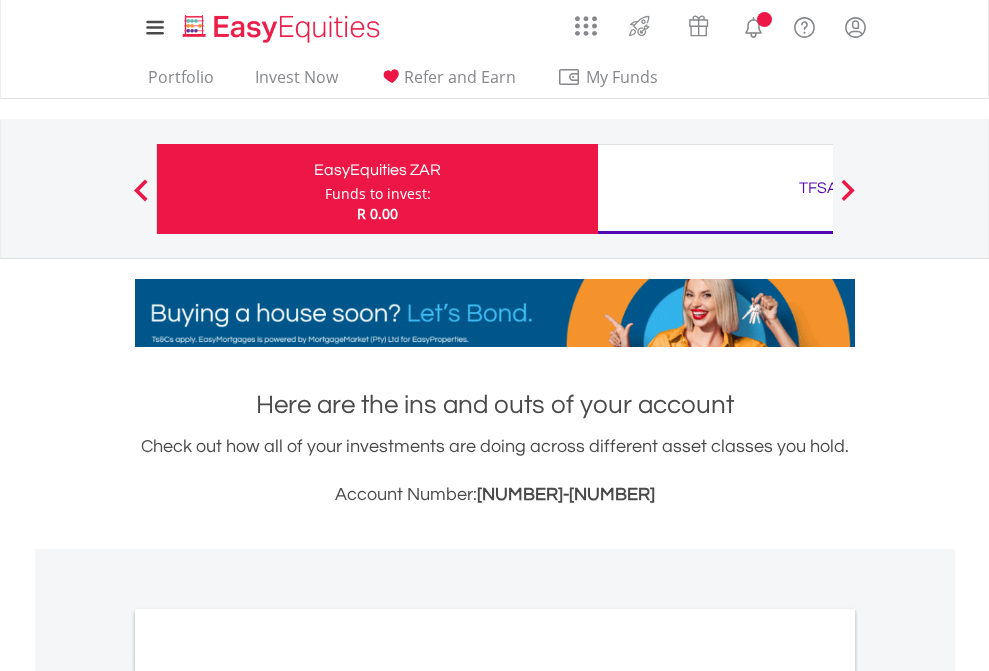 scroll, scrollTop: 0, scrollLeft: 0, axis: both 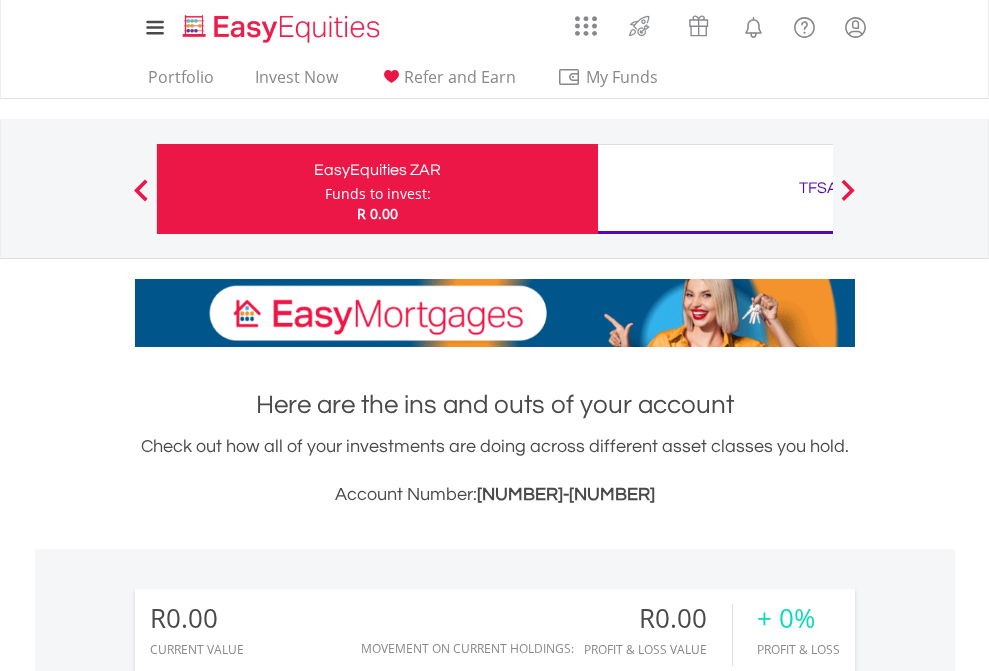click on "Funds to invest:" at bounding box center [378, 194] 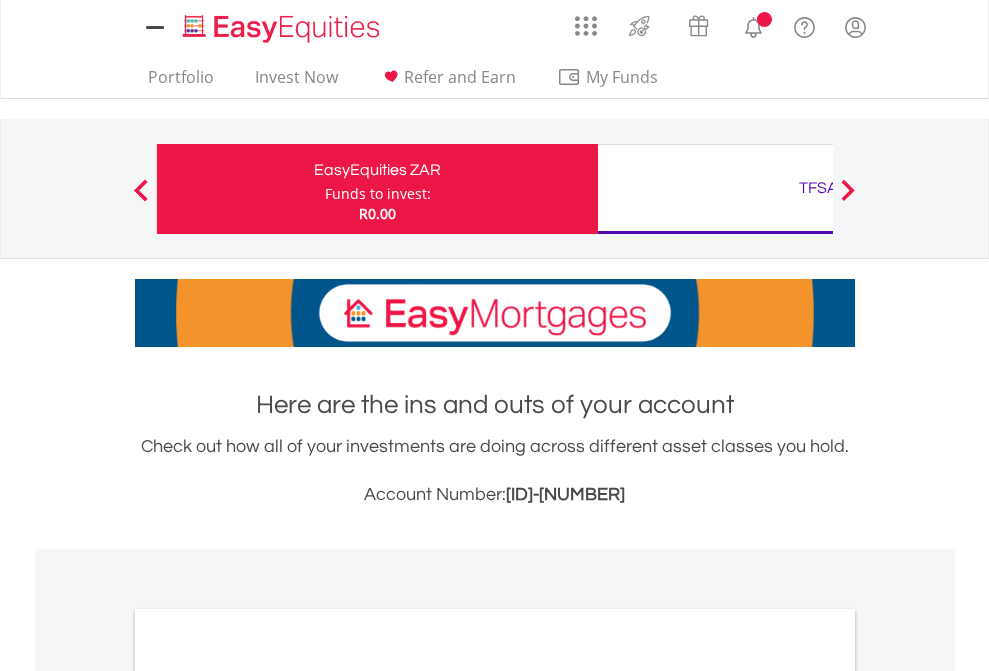 scroll, scrollTop: 0, scrollLeft: 0, axis: both 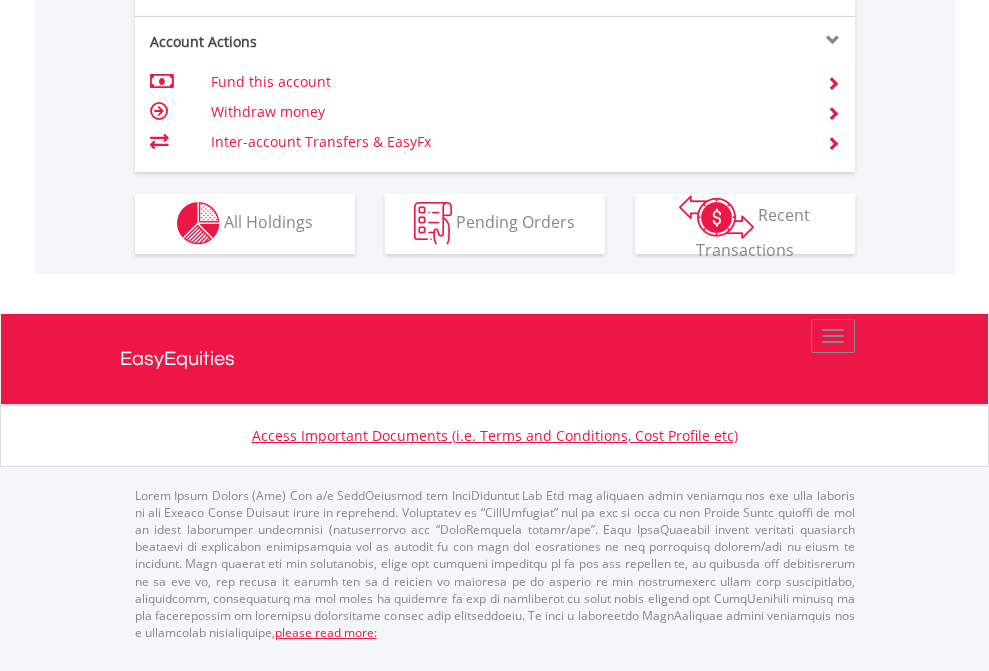 click on "Investment types" at bounding box center [706, -353] 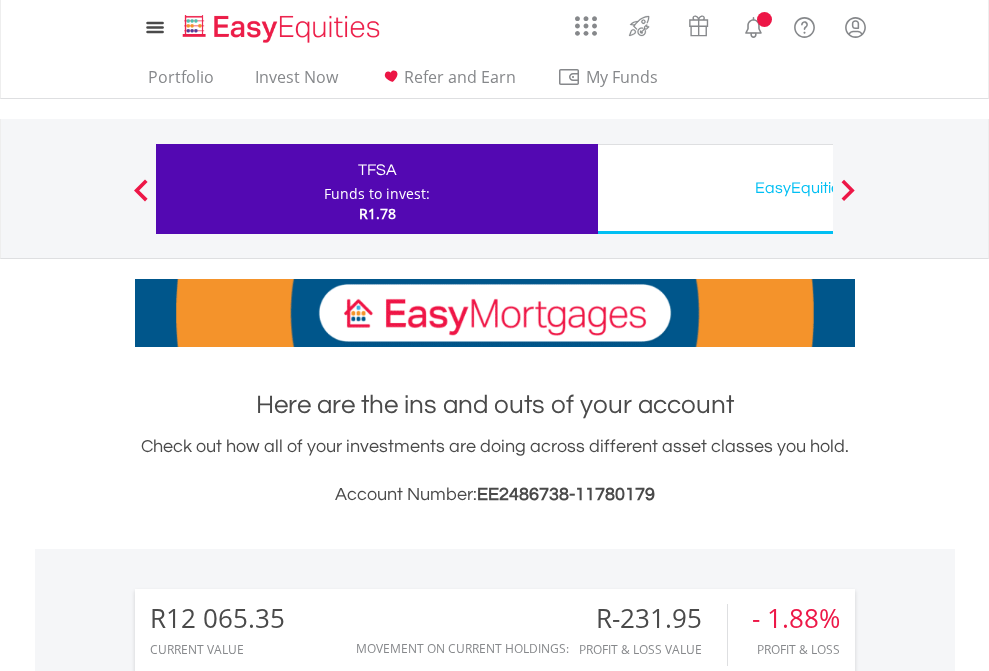 scroll, scrollTop: 0, scrollLeft: 0, axis: both 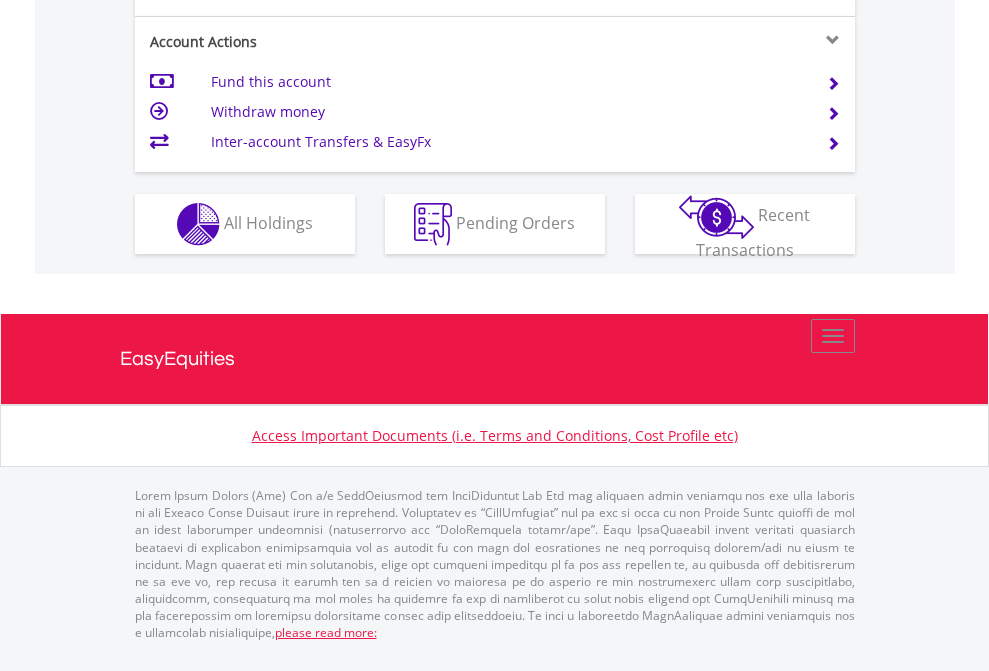 click on "Investment types" at bounding box center (706, -337) 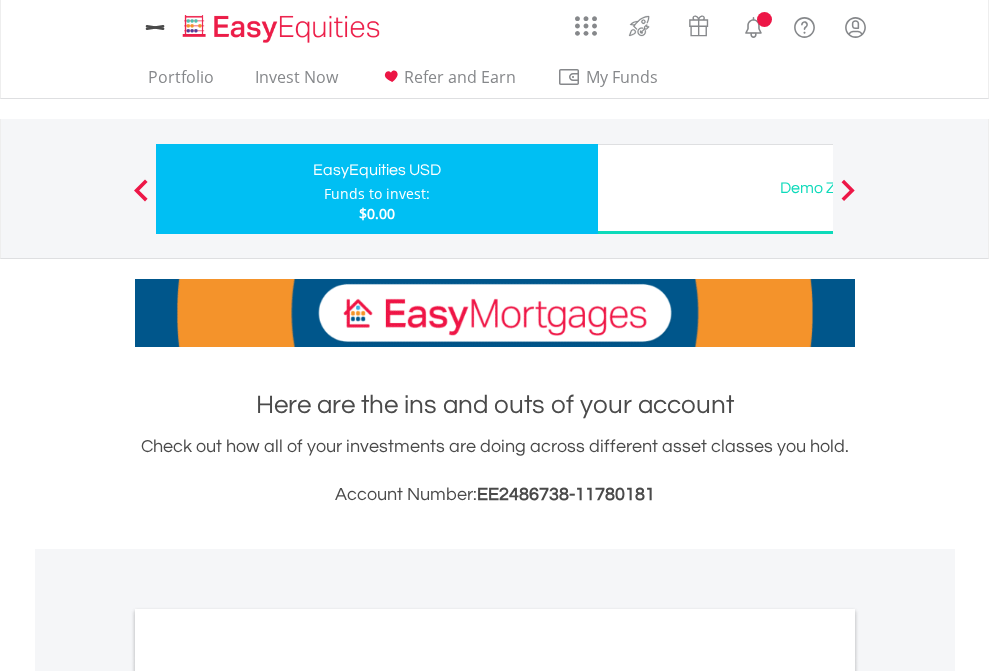 scroll, scrollTop: 0, scrollLeft: 0, axis: both 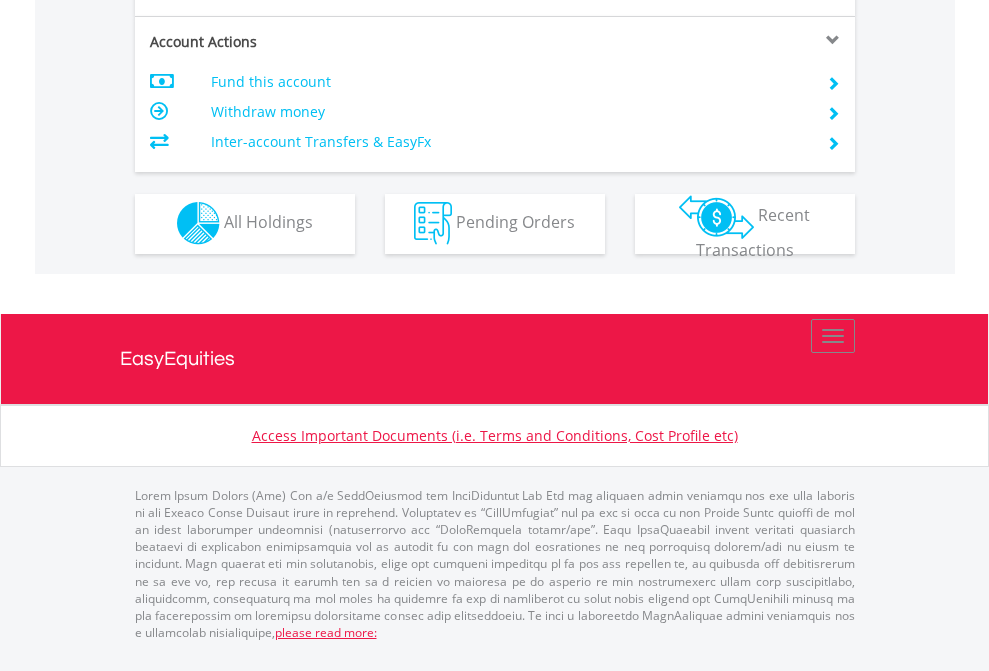 click on "Investment types" at bounding box center [706, -353] 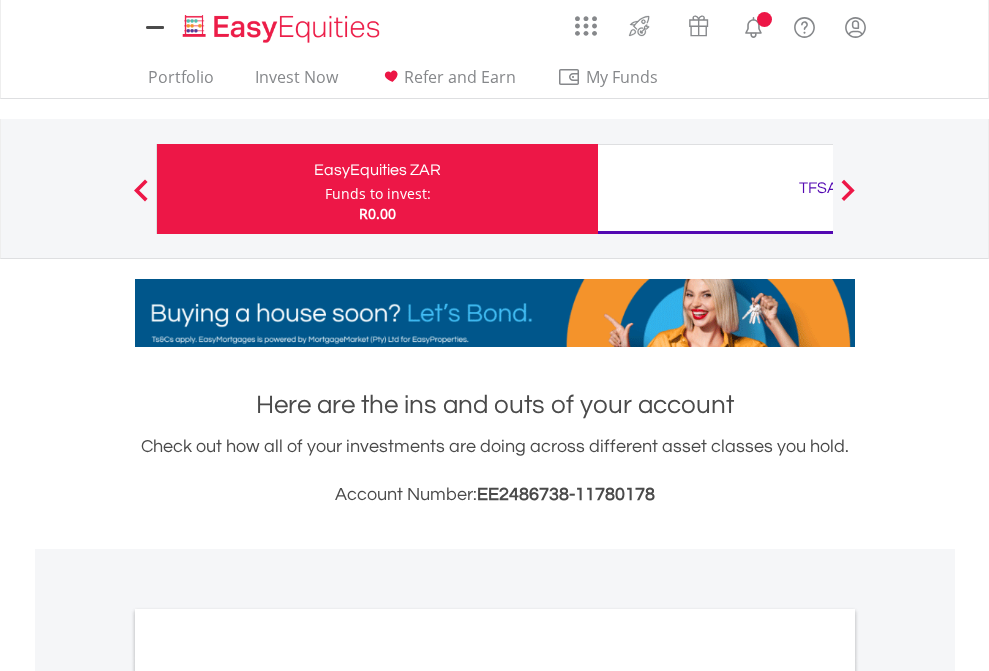 scroll, scrollTop: 0, scrollLeft: 0, axis: both 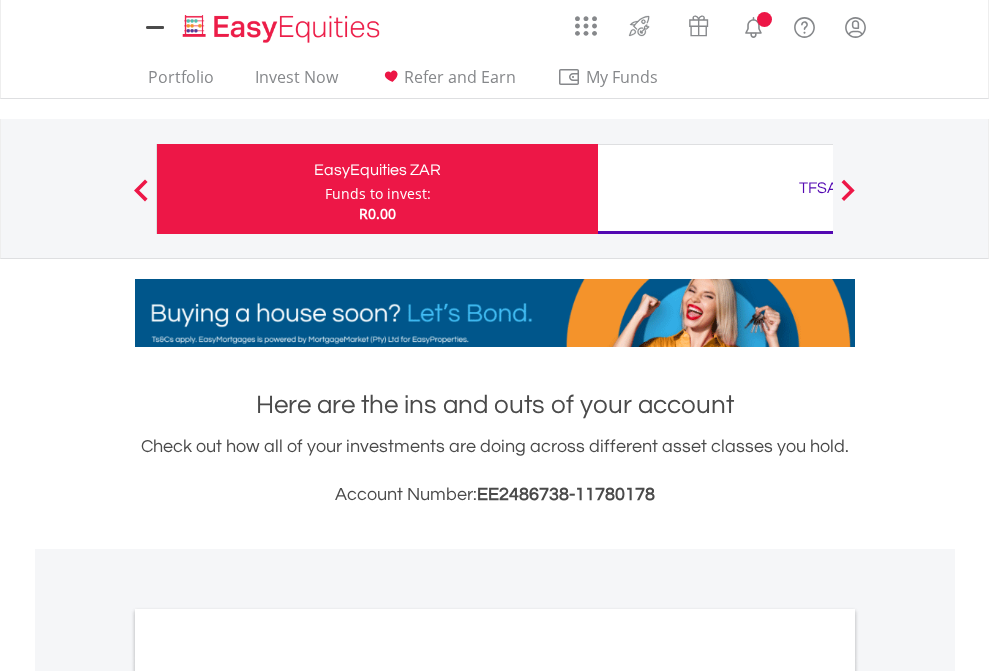 click on "All Holdings" at bounding box center [268, 1096] 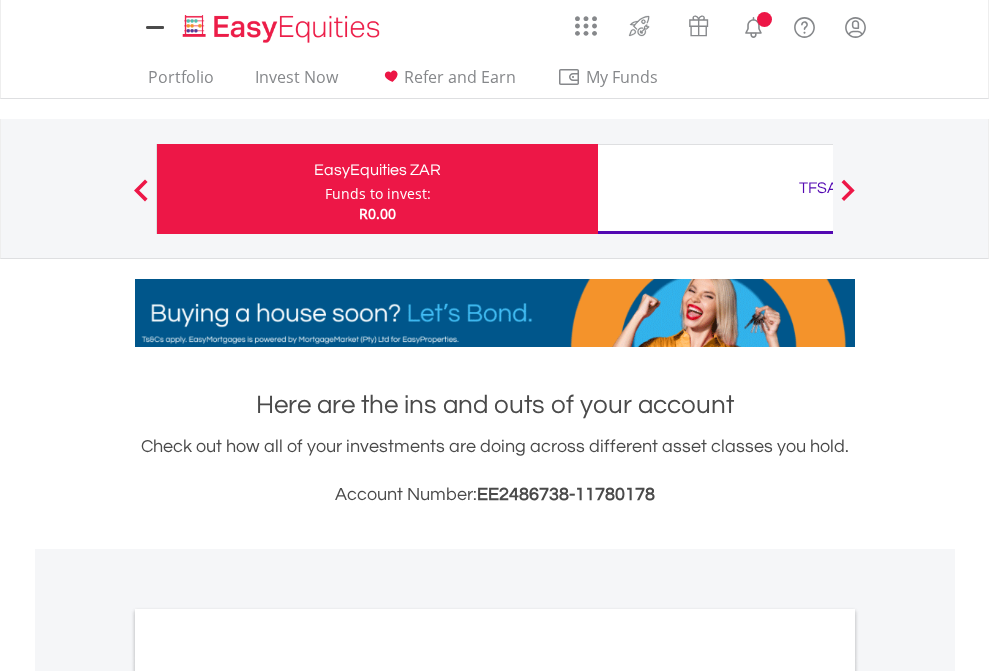 scroll, scrollTop: 1202, scrollLeft: 0, axis: vertical 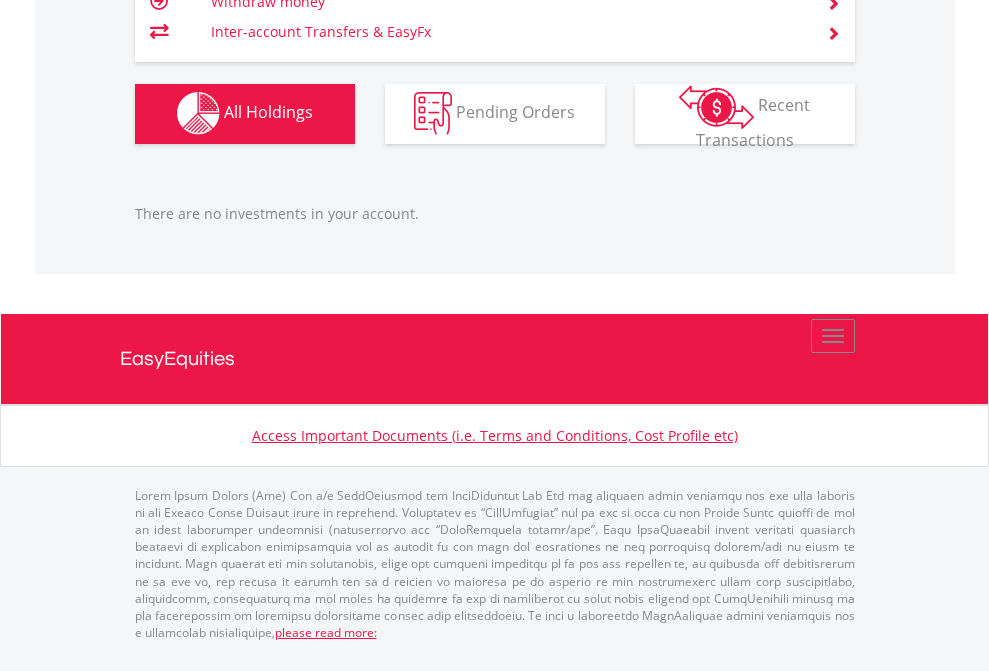 click on "TFSA" at bounding box center (818, -1142) 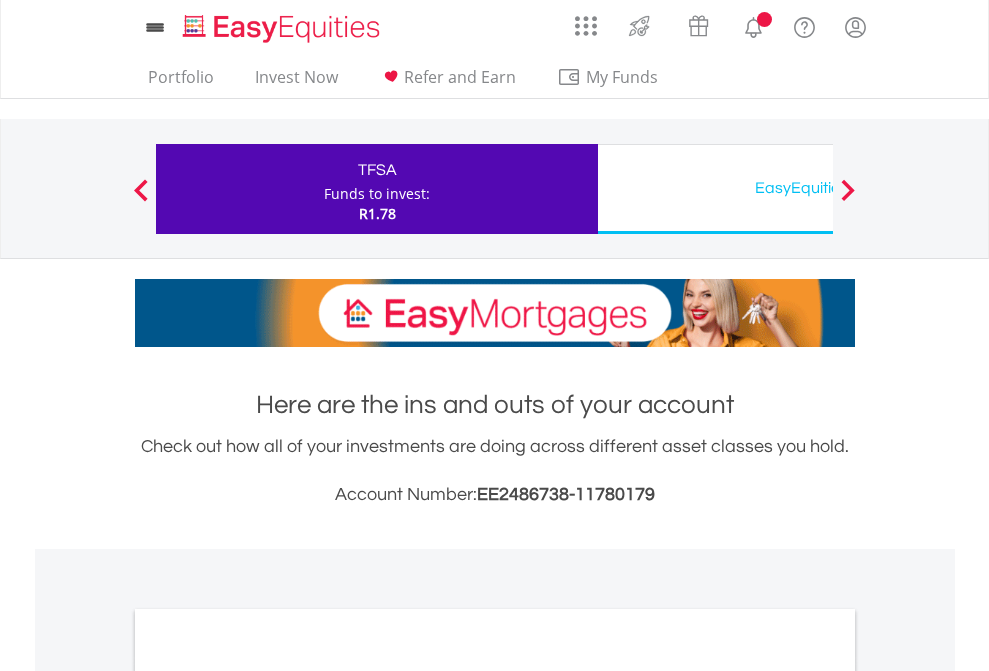 scroll, scrollTop: 0, scrollLeft: 0, axis: both 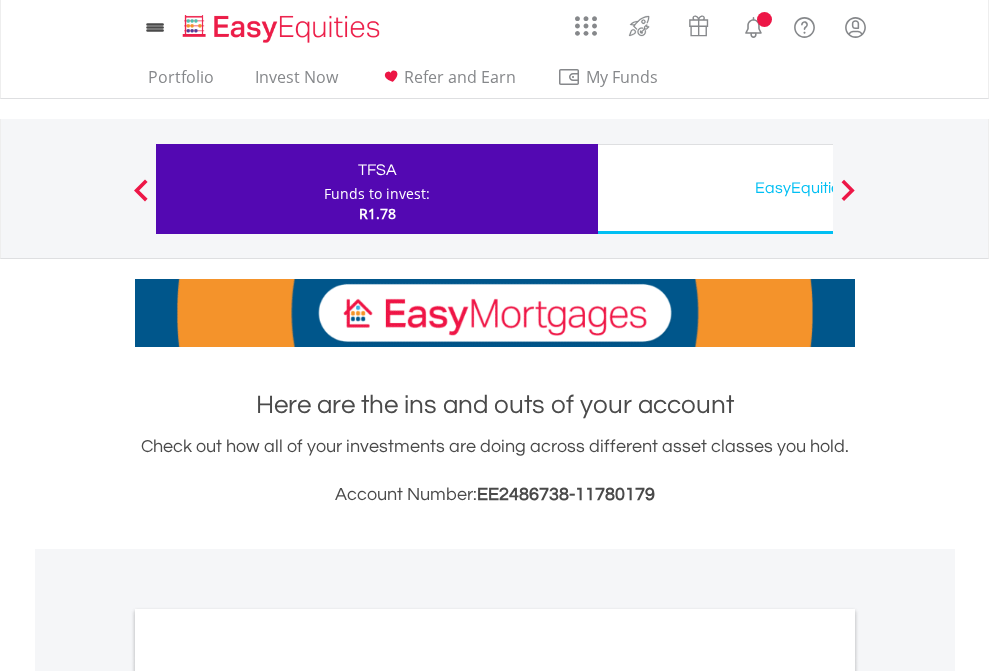 click on "All Holdings" at bounding box center [268, 1096] 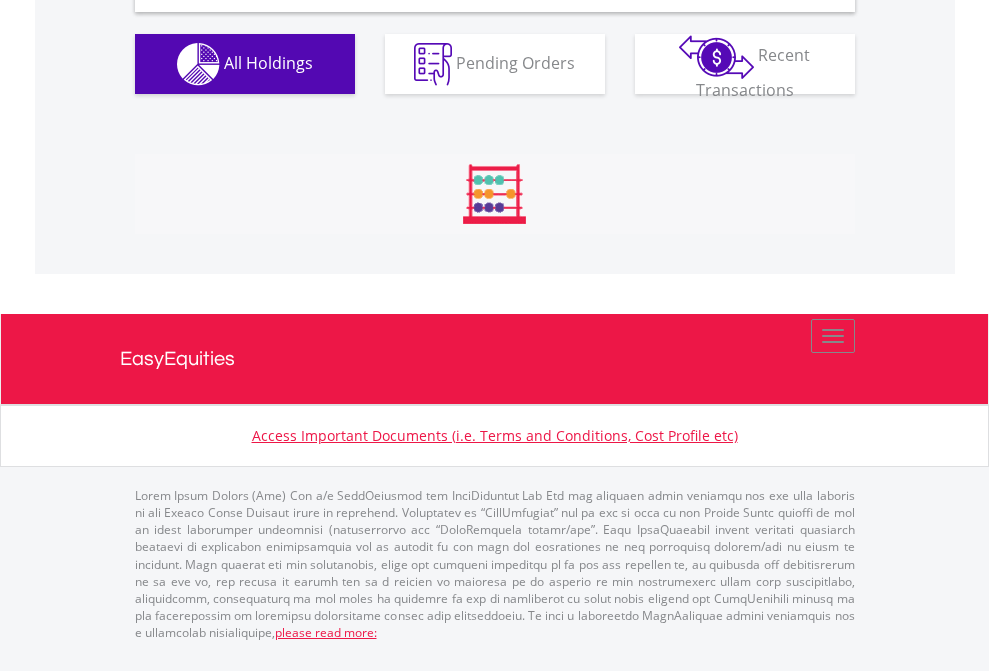 scroll, scrollTop: 1933, scrollLeft: 0, axis: vertical 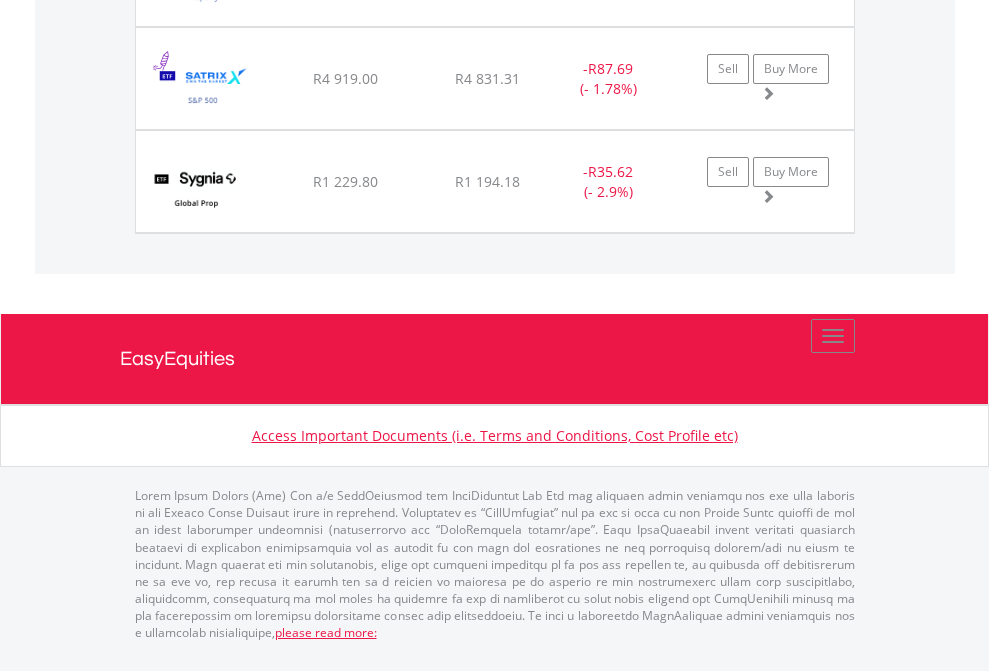 click on "EasyEquities USD" at bounding box center (818, -1277) 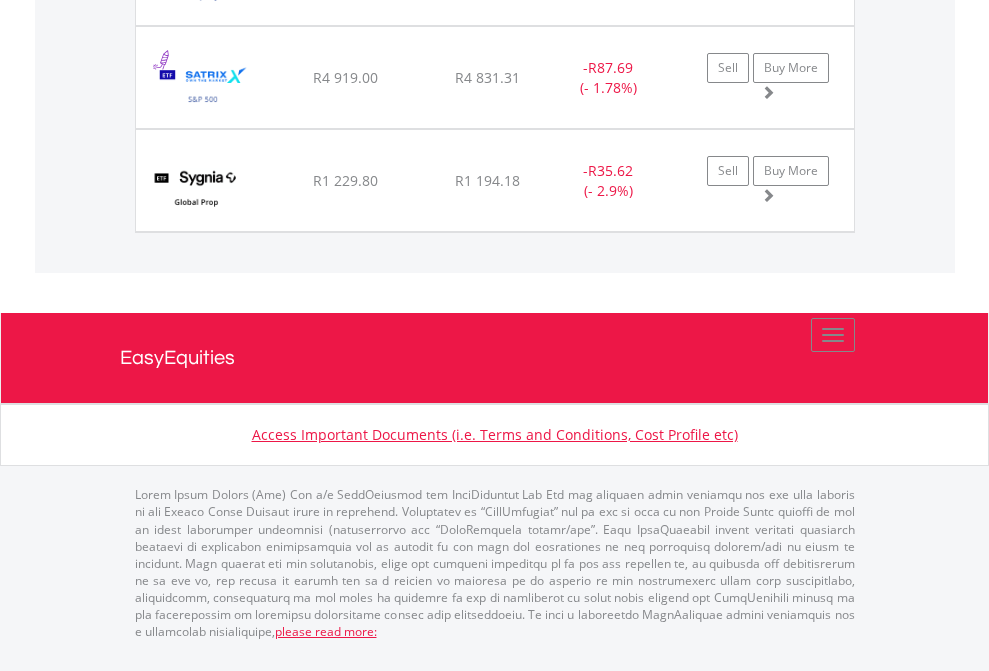 scroll, scrollTop: 144, scrollLeft: 0, axis: vertical 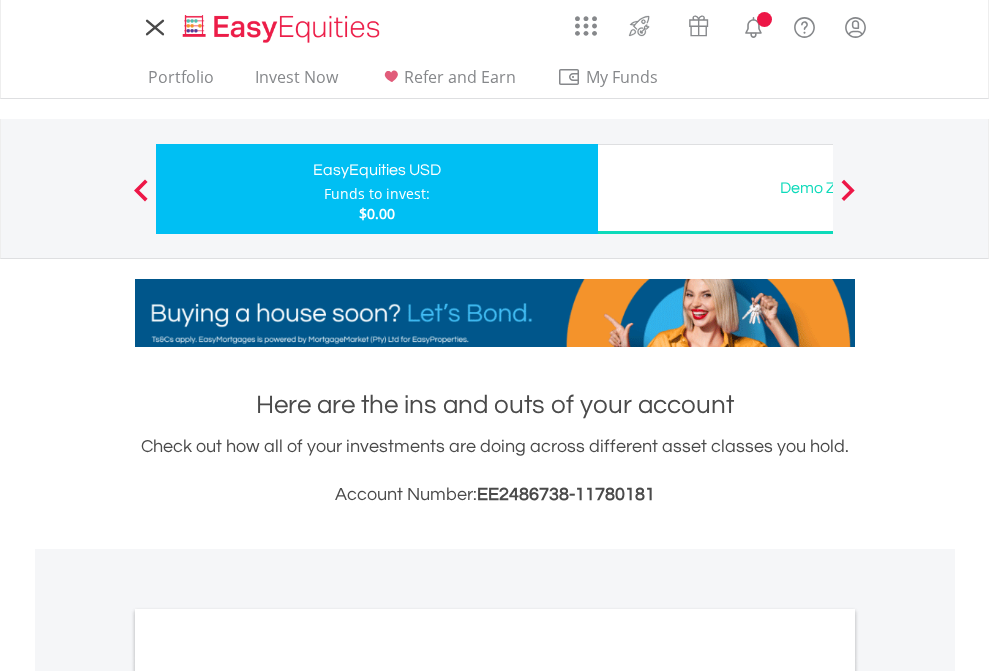 click on "All Holdings" at bounding box center (268, 1096) 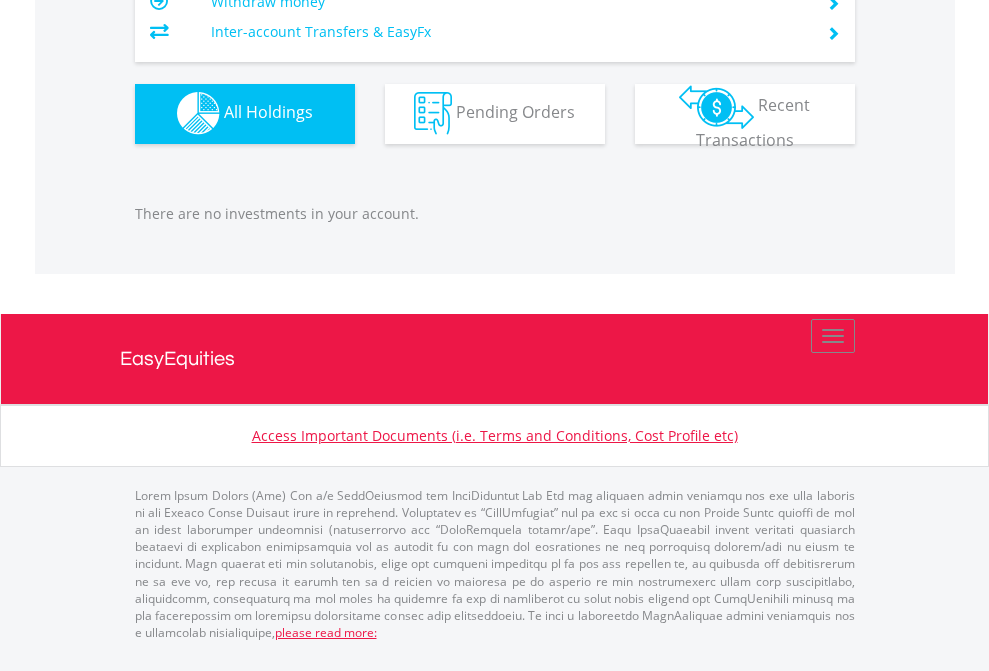 scroll, scrollTop: 1980, scrollLeft: 0, axis: vertical 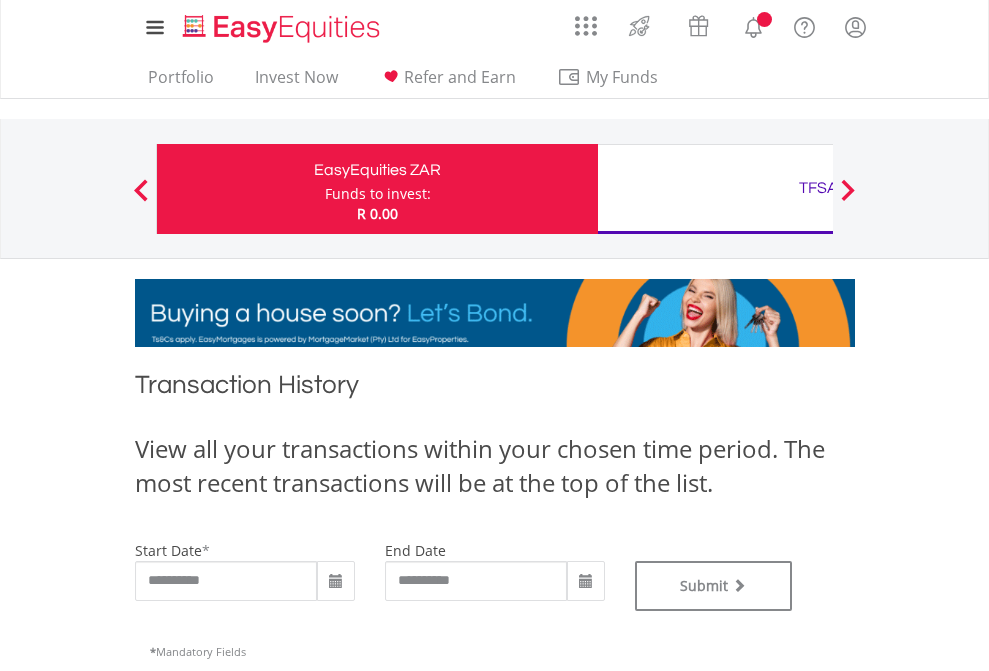 type on "**********" 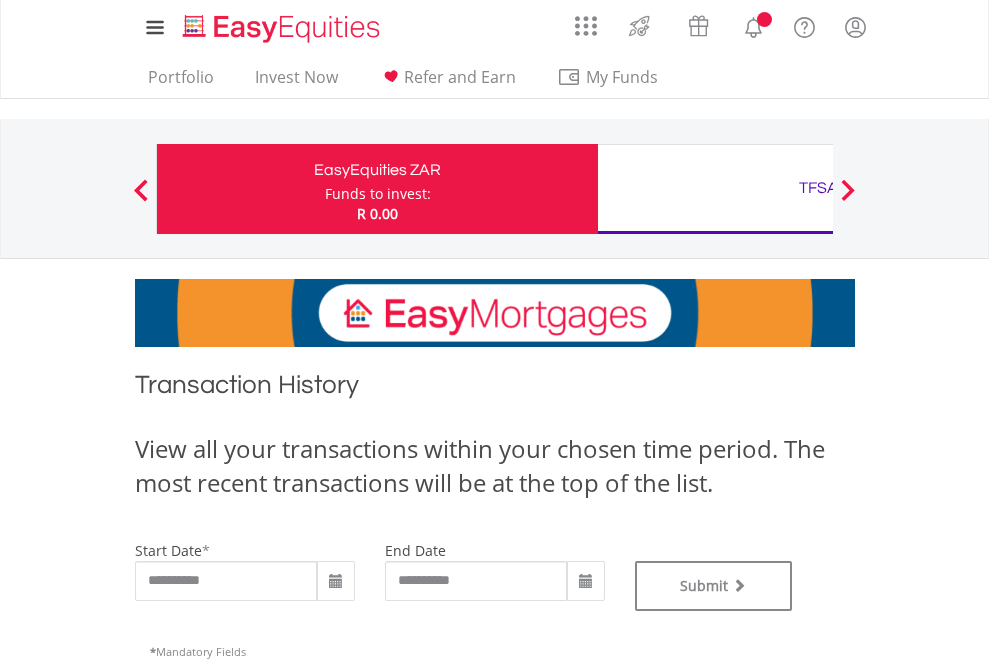 type on "**********" 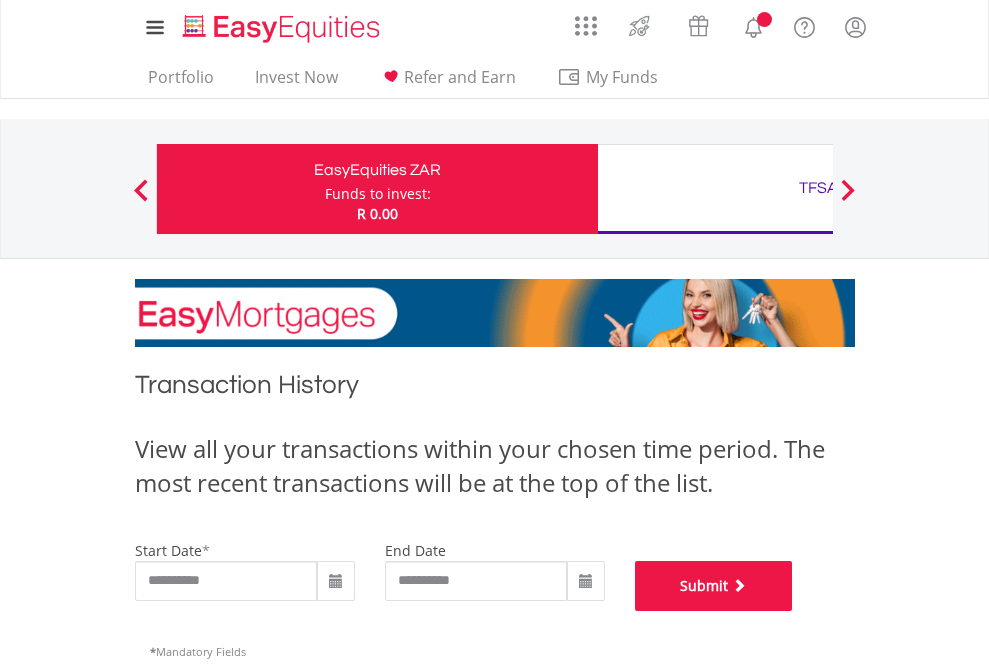 click on "Submit" at bounding box center (714, 586) 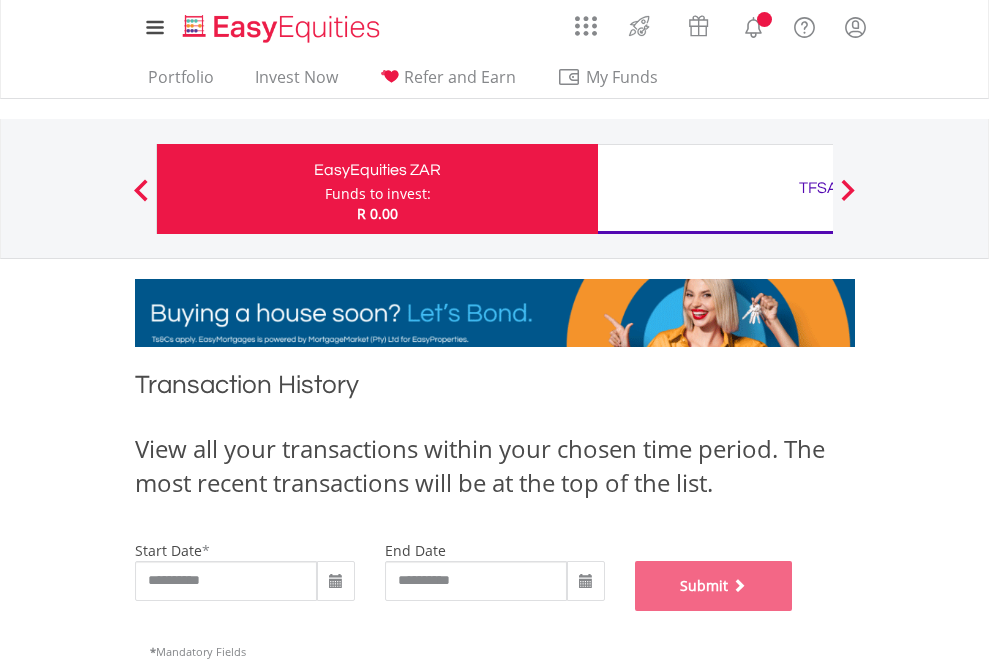 scroll, scrollTop: 811, scrollLeft: 0, axis: vertical 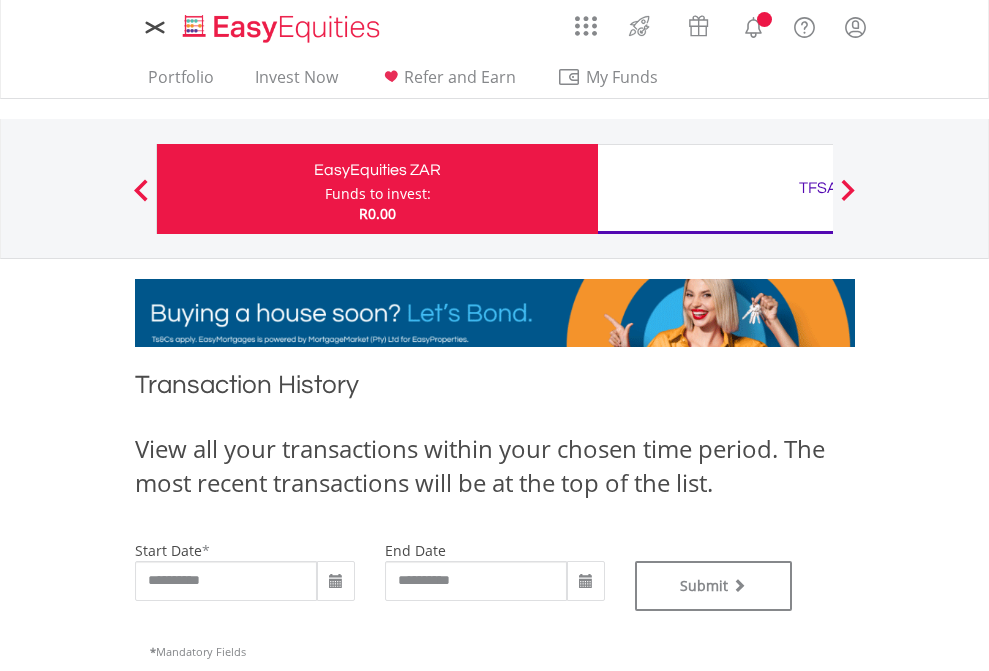 click on "TFSA" at bounding box center (818, 188) 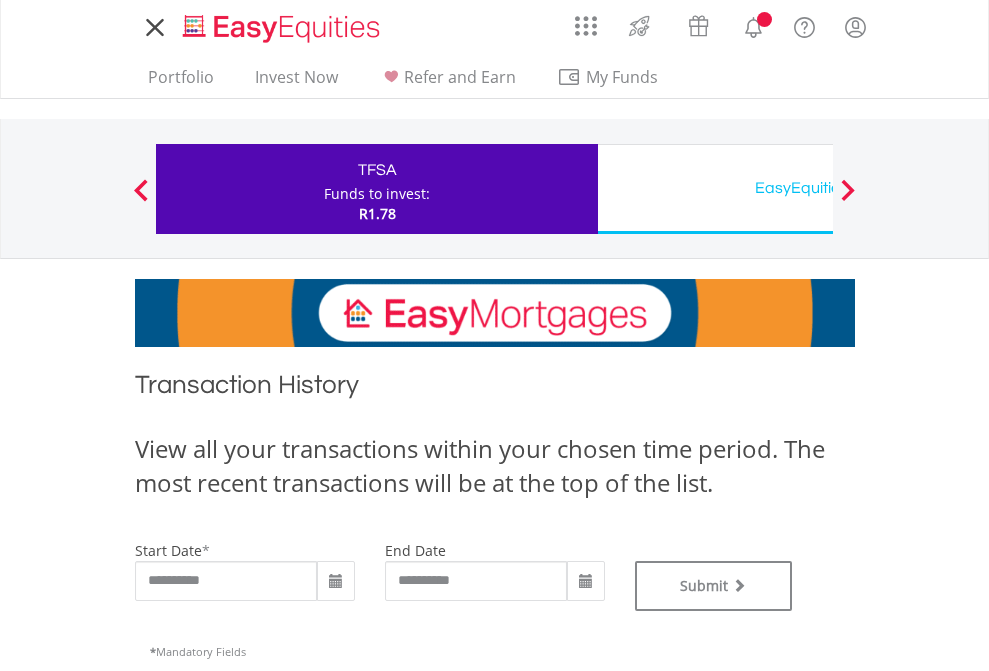 scroll, scrollTop: 0, scrollLeft: 0, axis: both 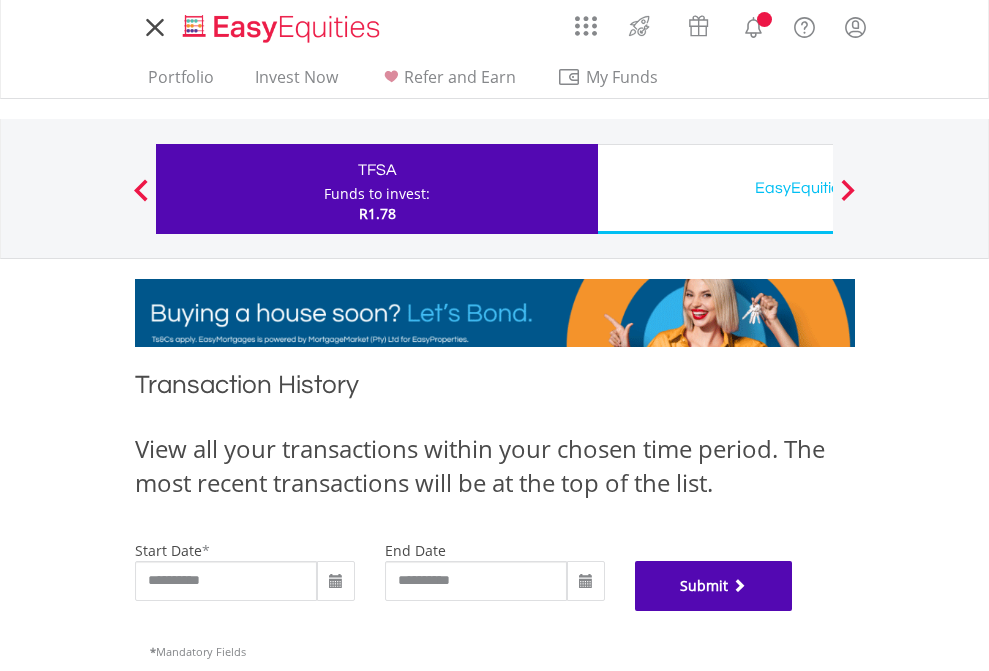 click on "Submit" at bounding box center (714, 586) 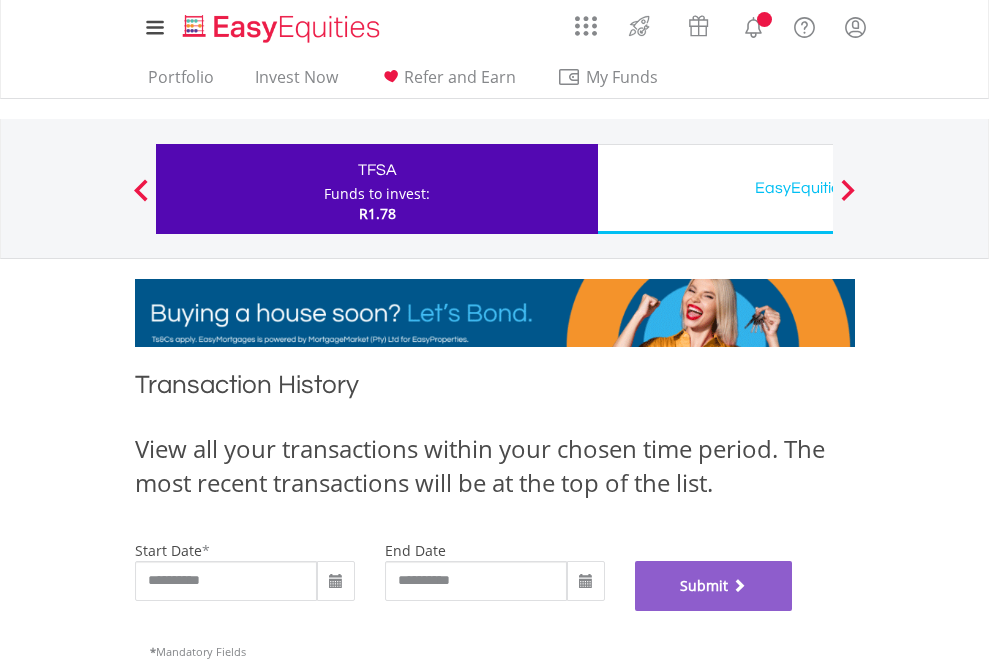 scroll, scrollTop: 811, scrollLeft: 0, axis: vertical 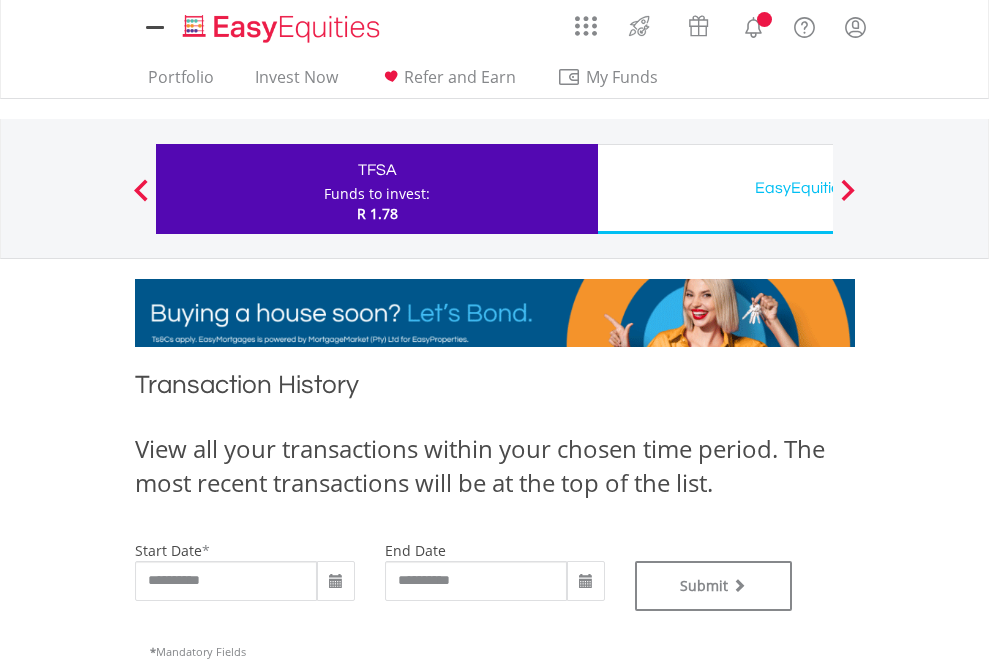 click on "EasyEquities USD" at bounding box center (818, 188) 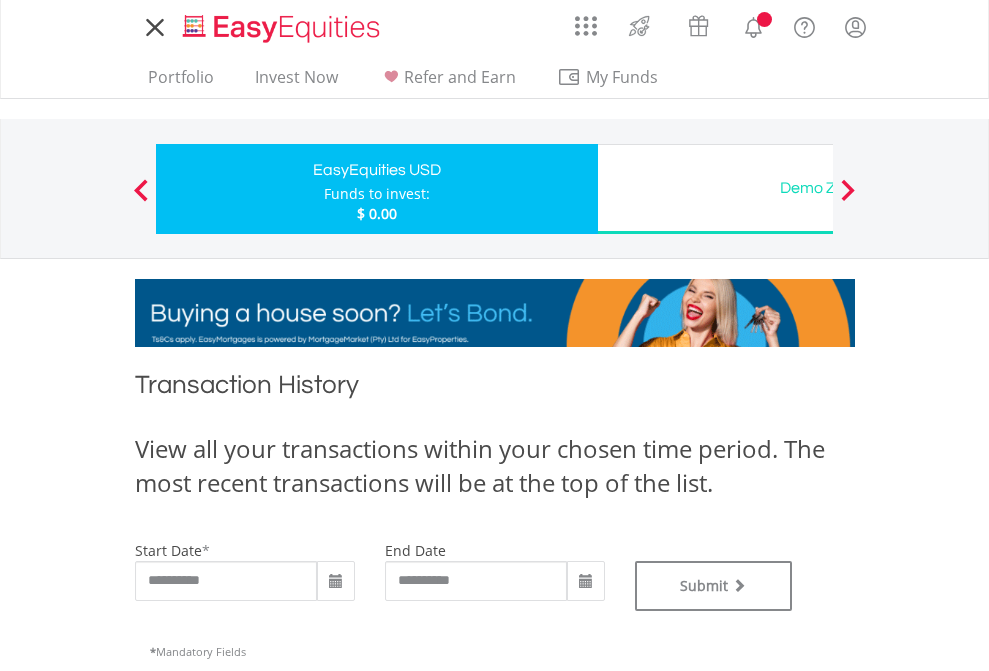 scroll, scrollTop: 0, scrollLeft: 0, axis: both 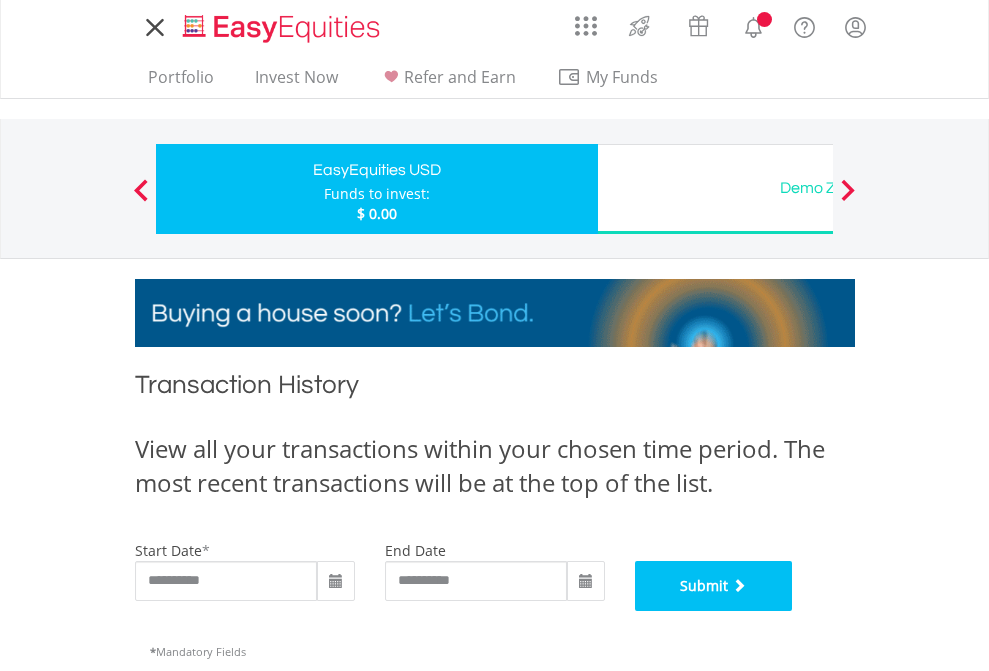 click on "Submit" at bounding box center (714, 586) 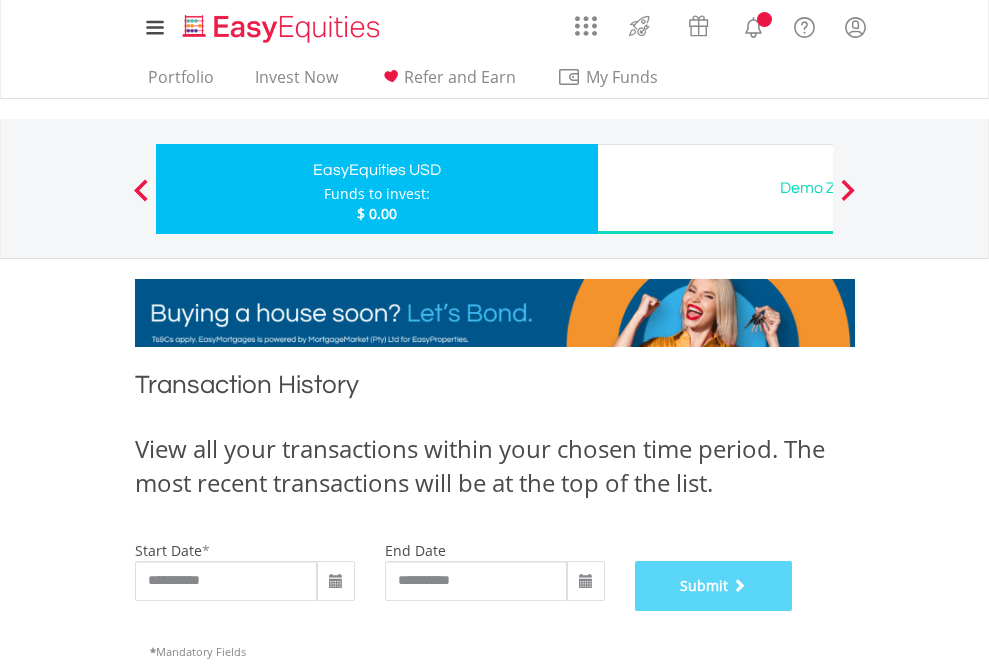 scroll, scrollTop: 811, scrollLeft: 0, axis: vertical 